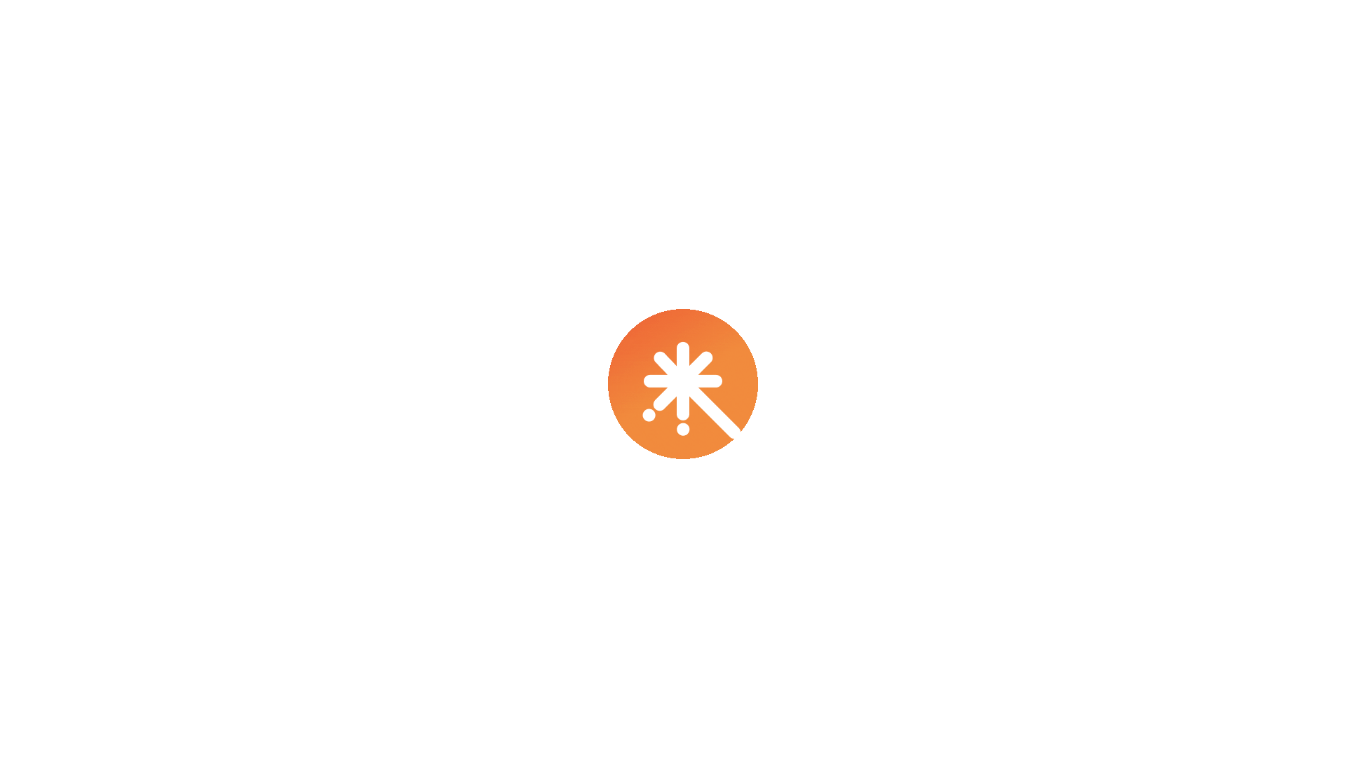 scroll, scrollTop: 0, scrollLeft: 0, axis: both 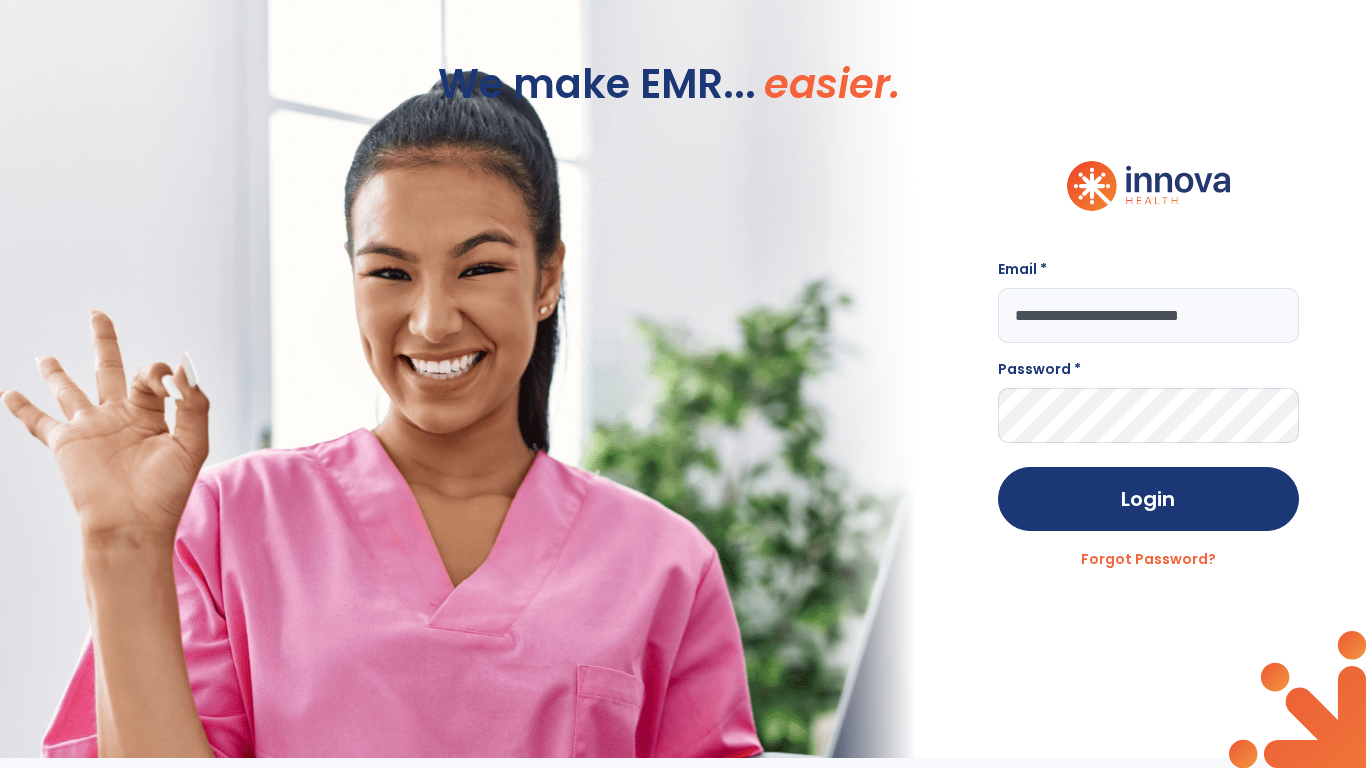 type on "**********" 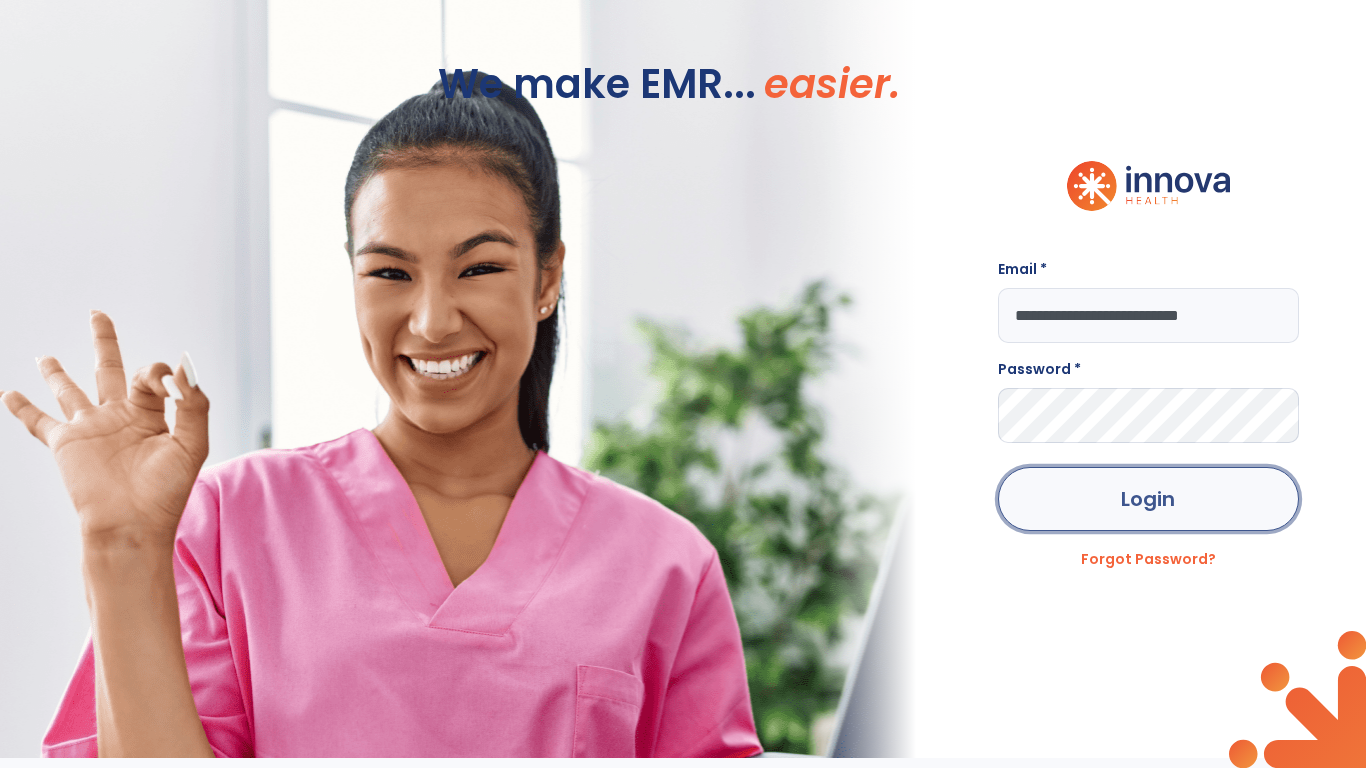 click on "Login" 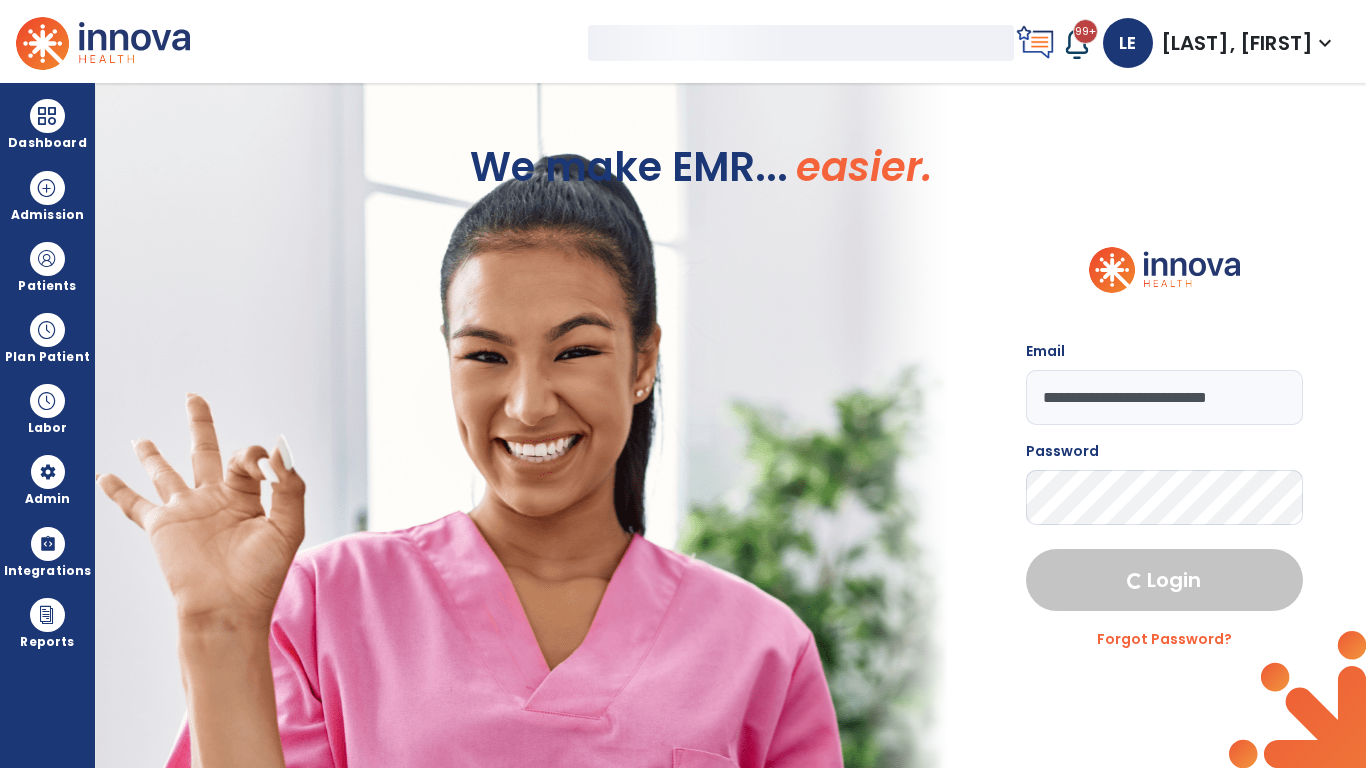 select on "***" 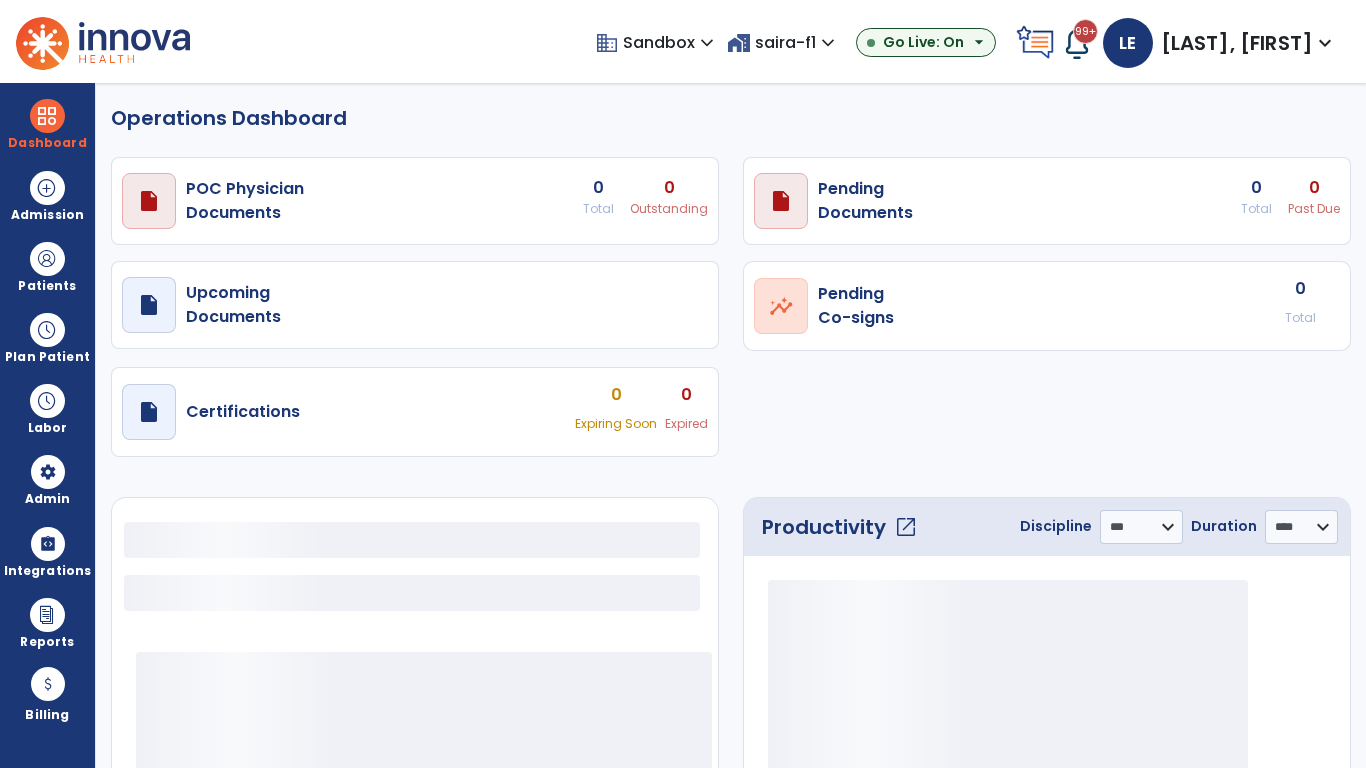 select on "***" 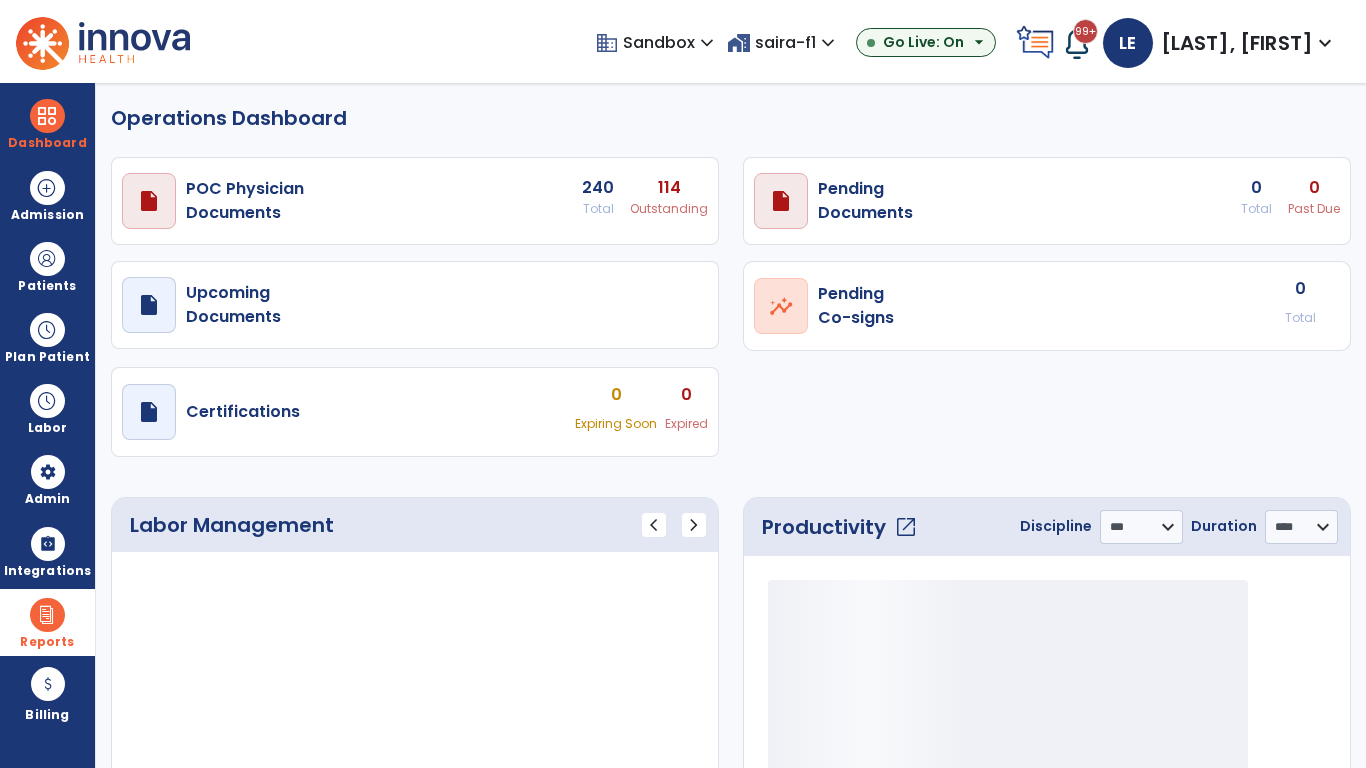 click at bounding box center (47, 615) 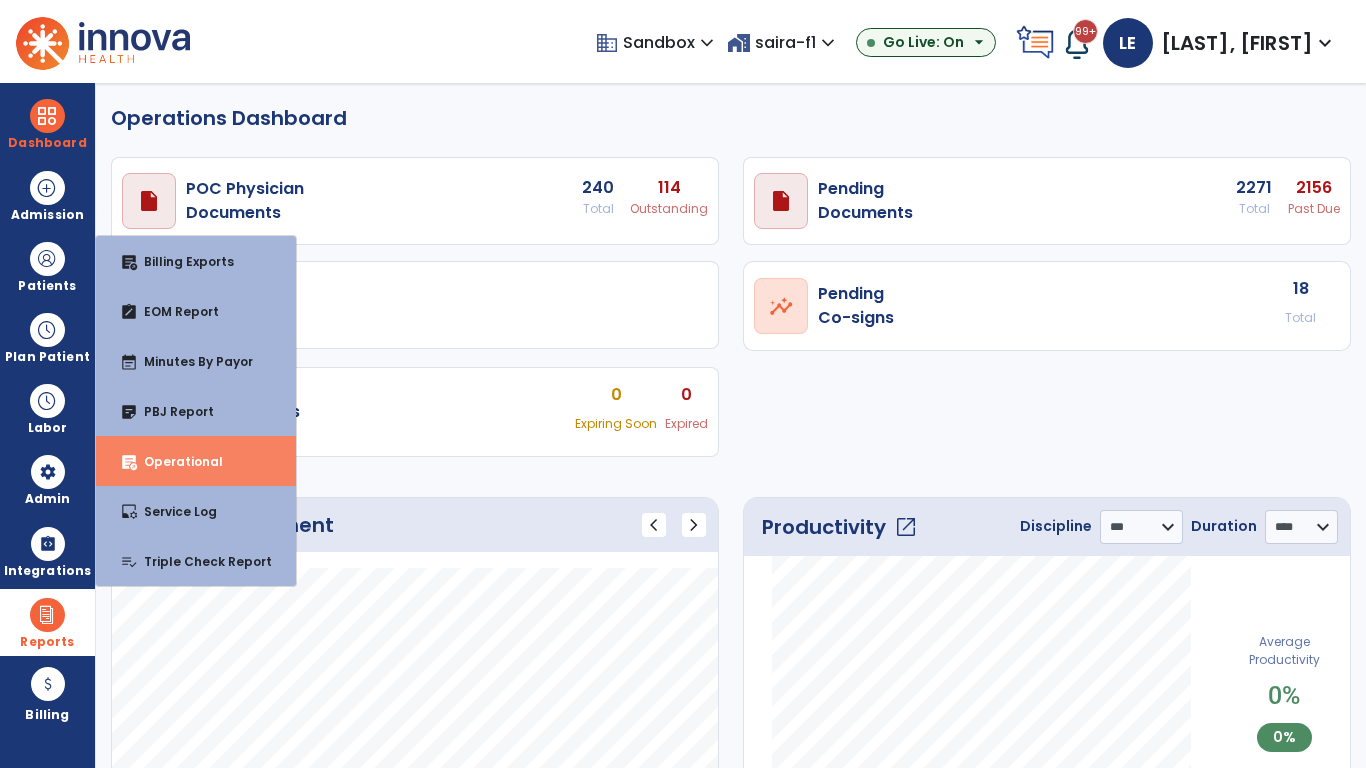 click on "Operational" at bounding box center [175, 461] 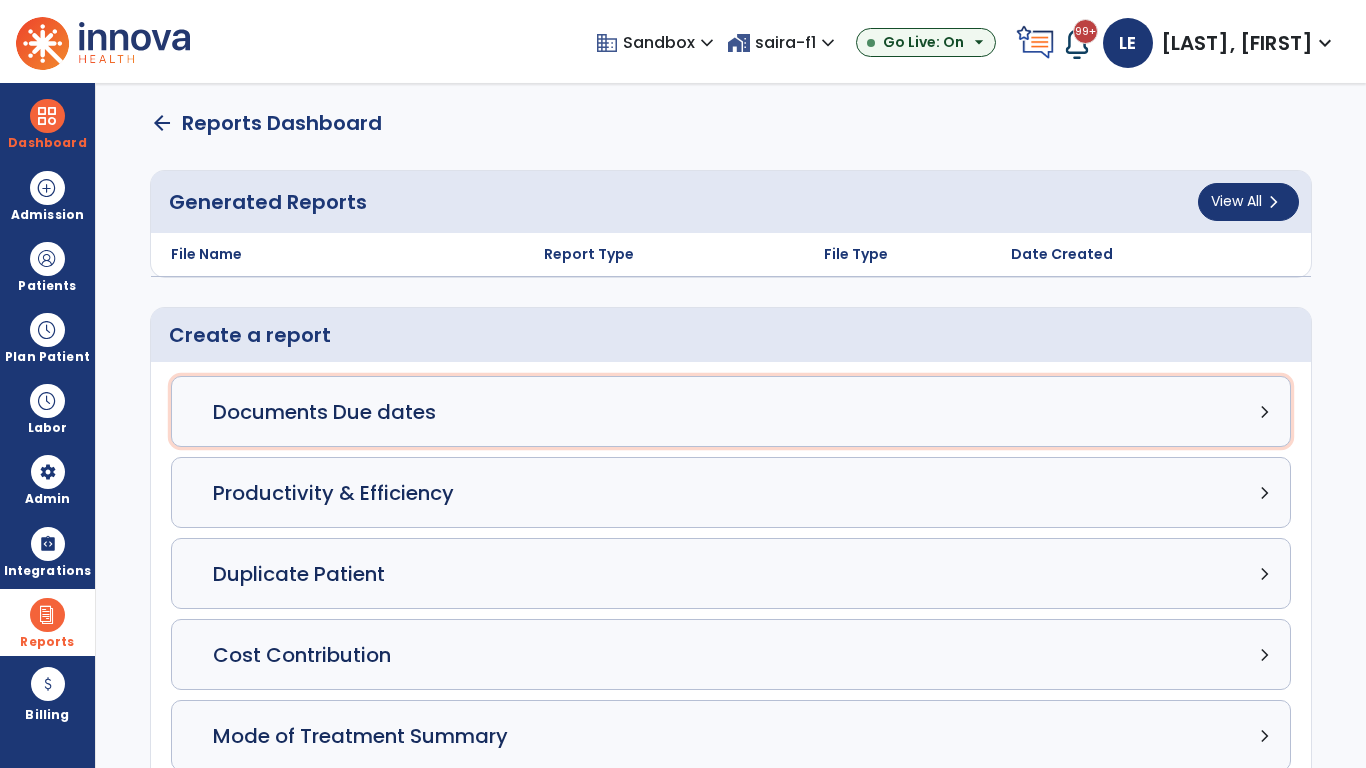 click on "Documents Due dates chevron_right" 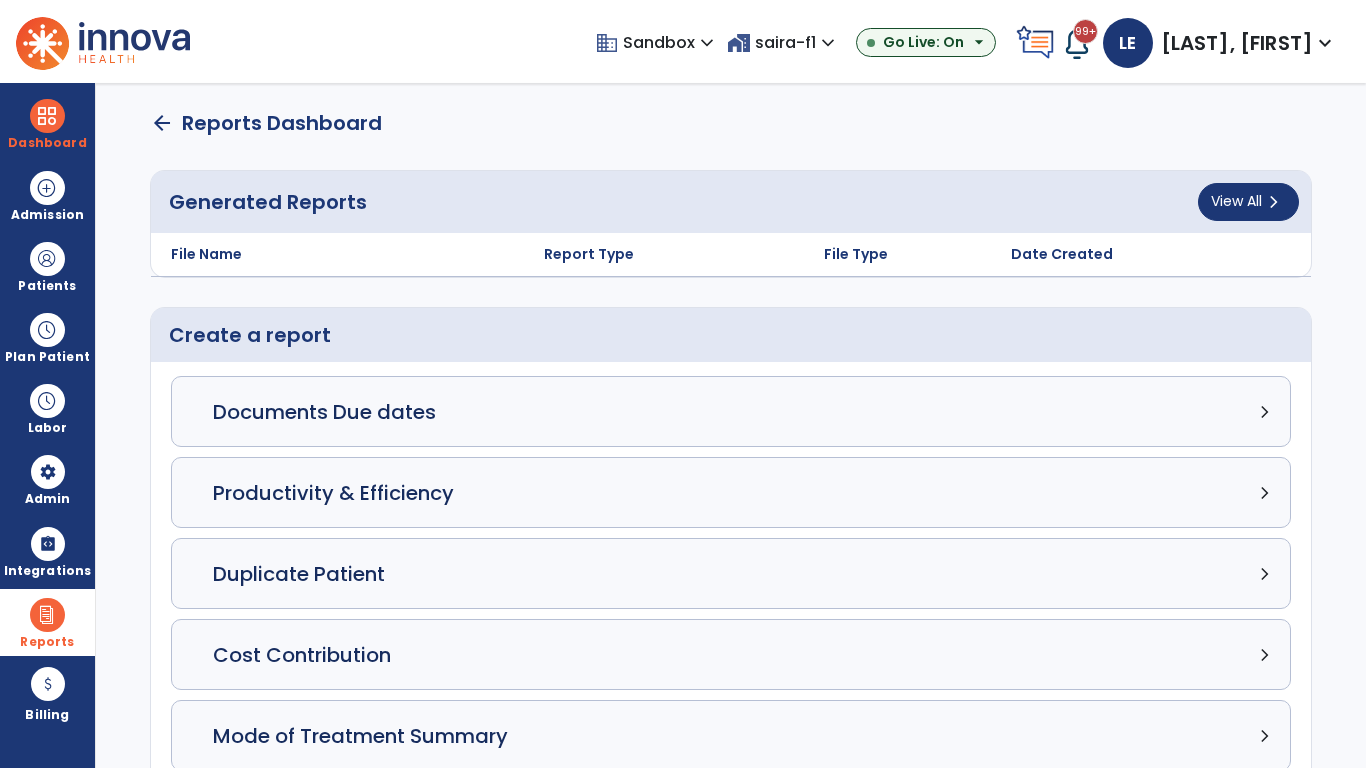 select on "***" 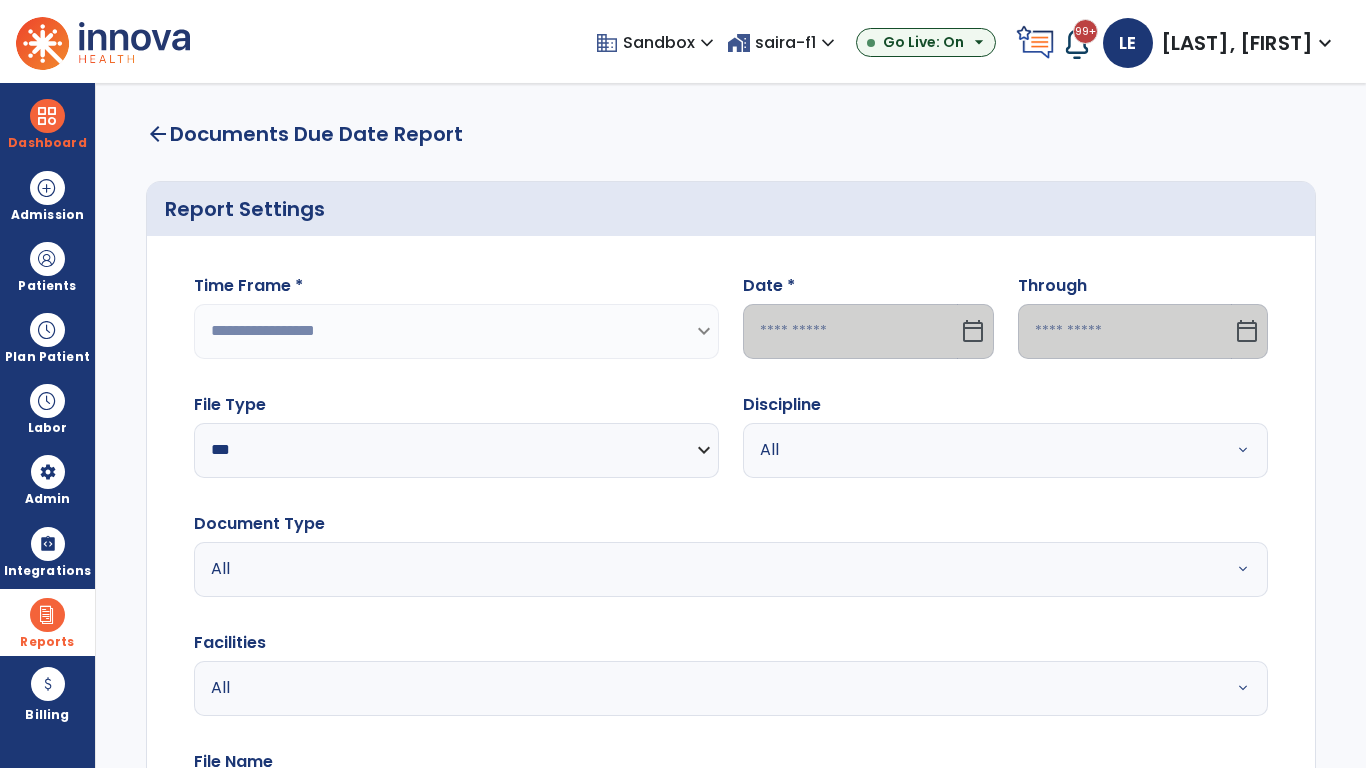 select on "*****" 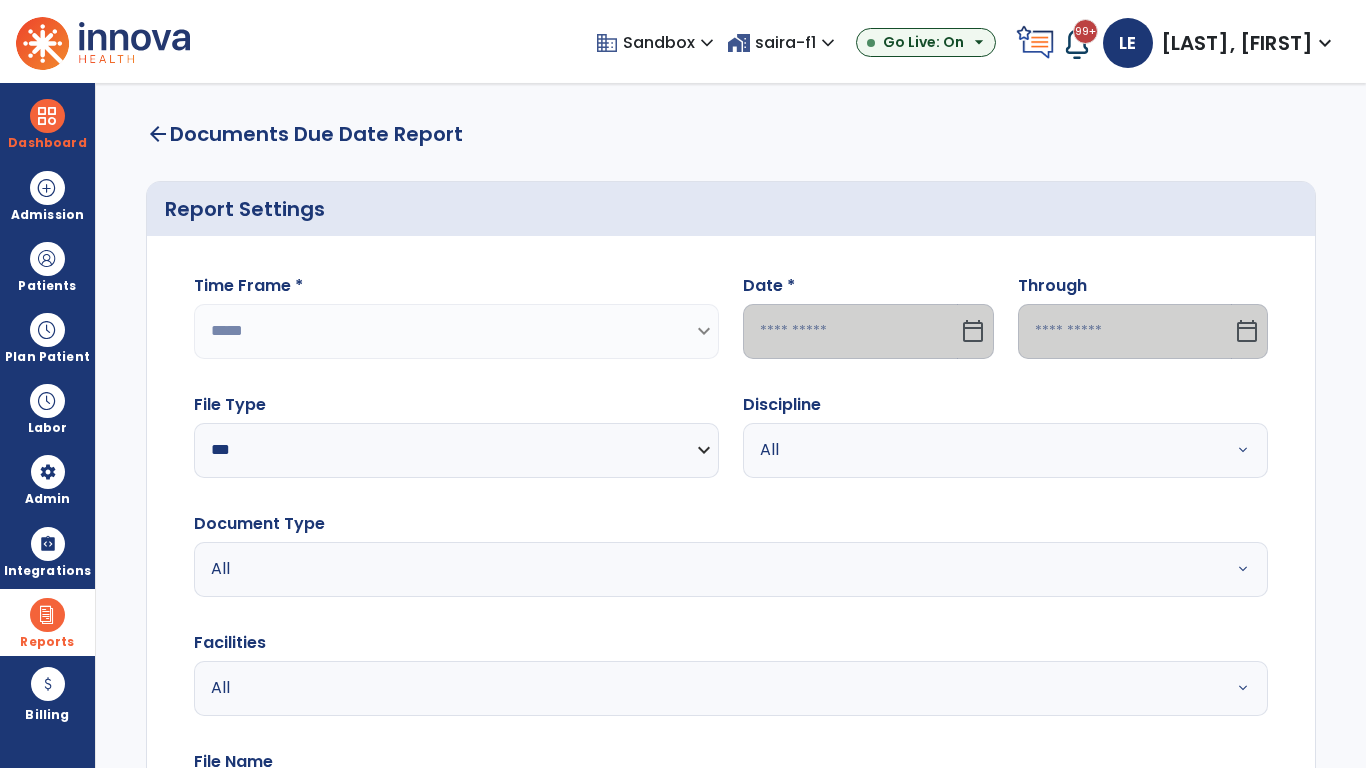 click 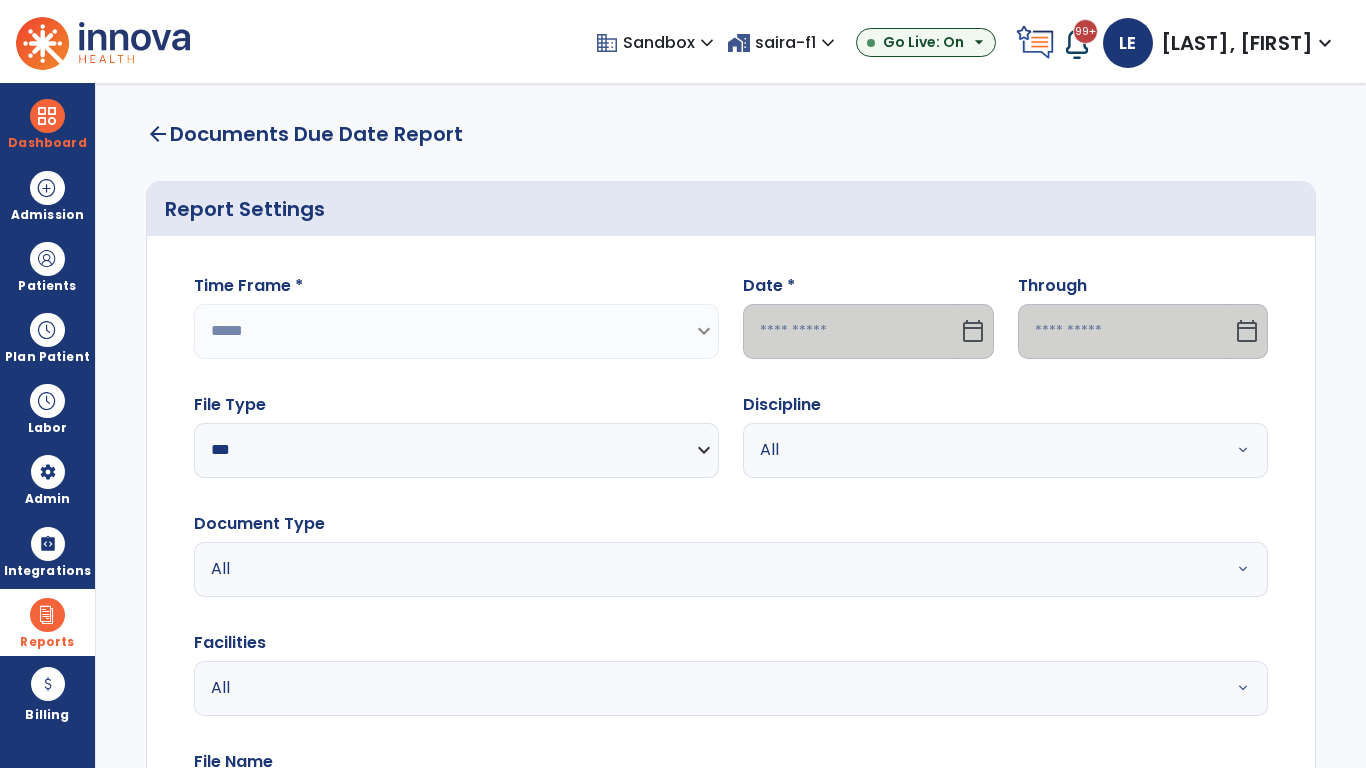 select on "*" 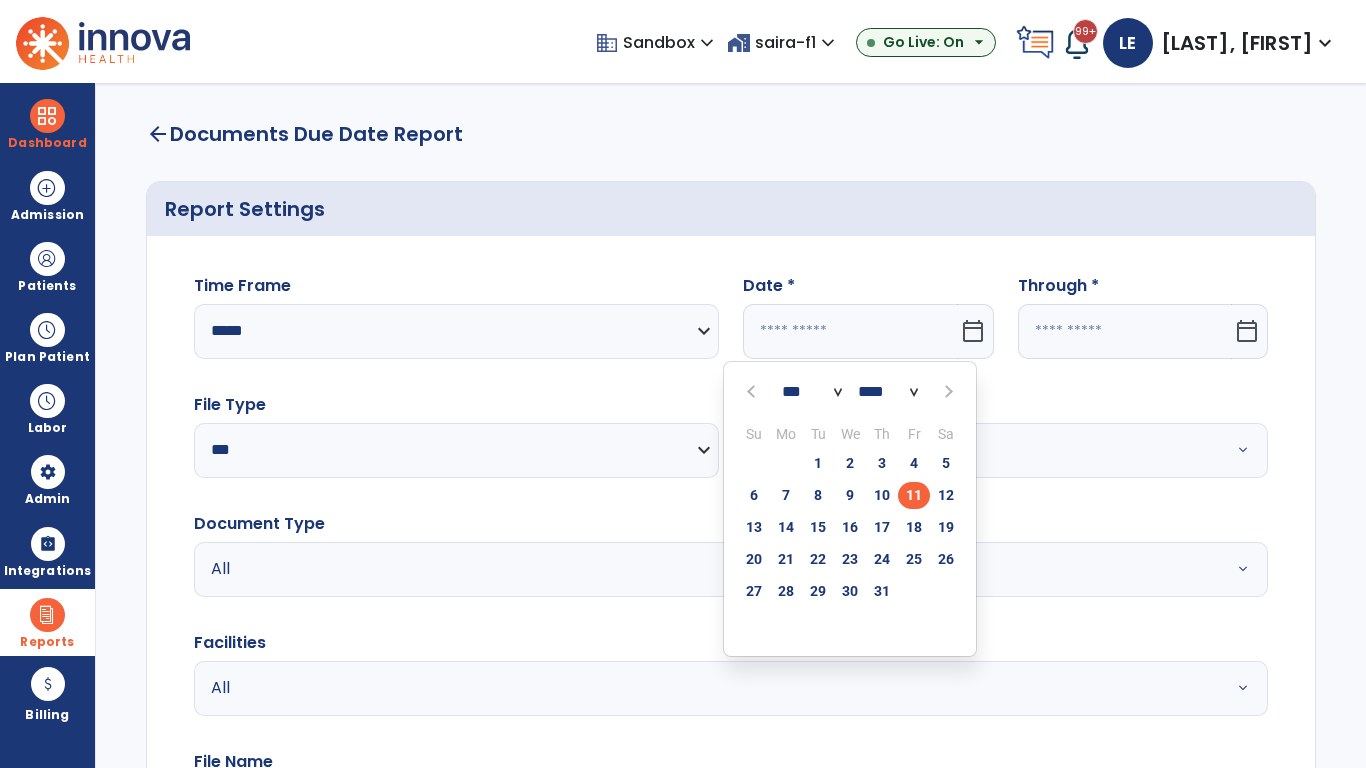 select on "****" 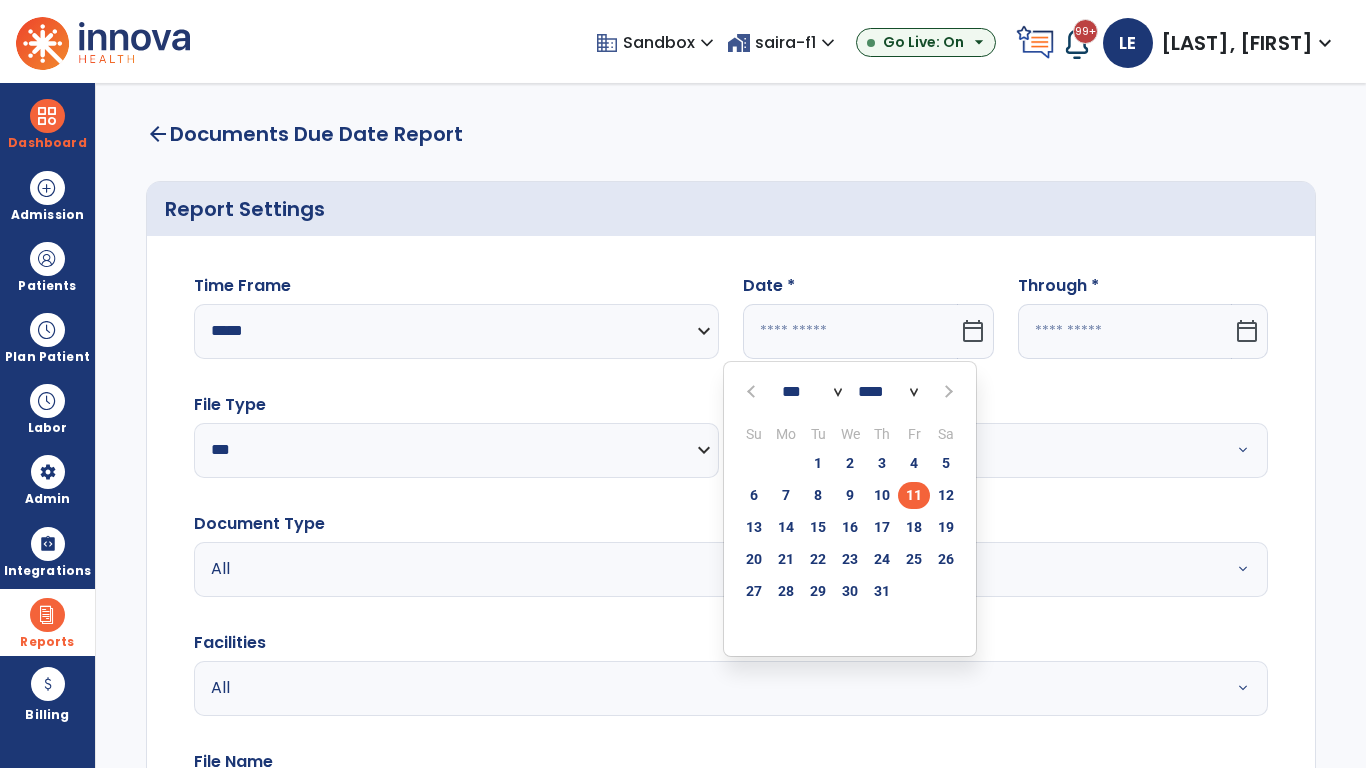 select on "**" 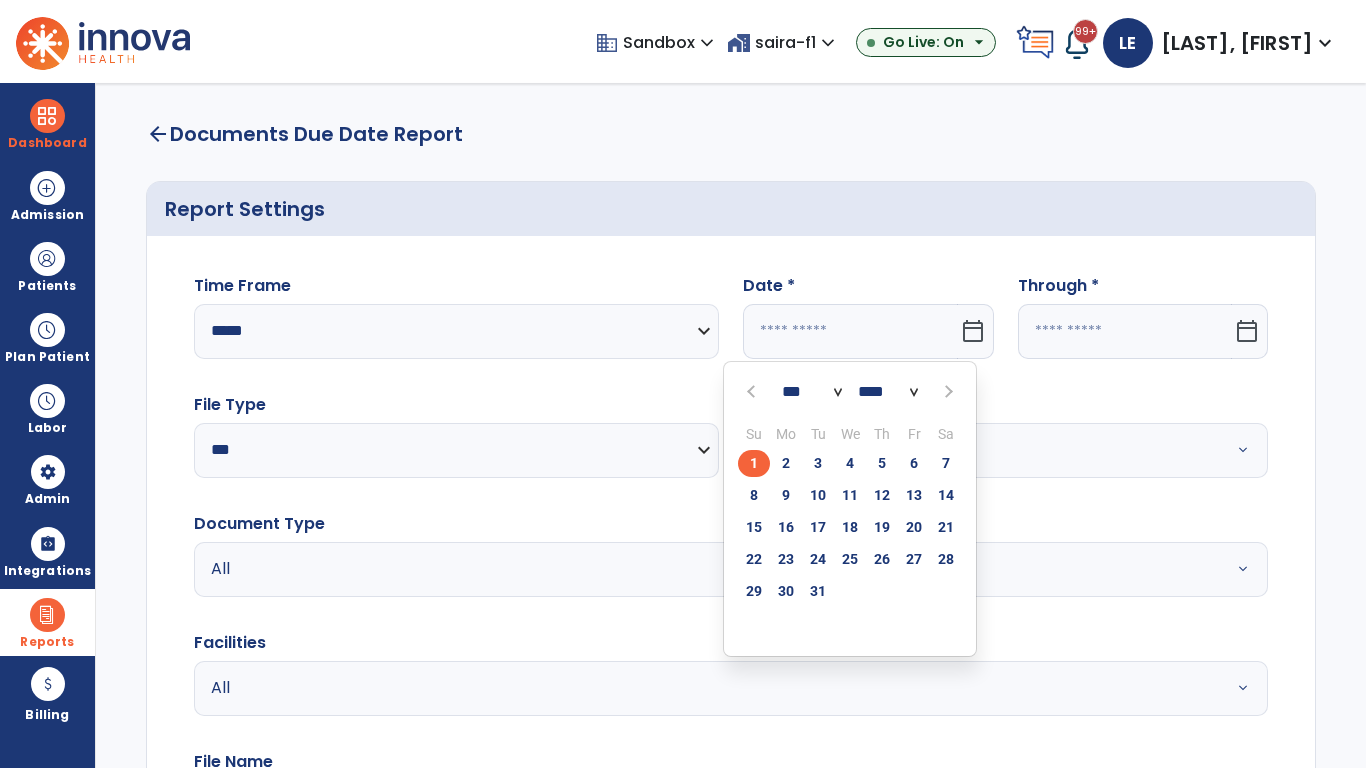 click on "1" 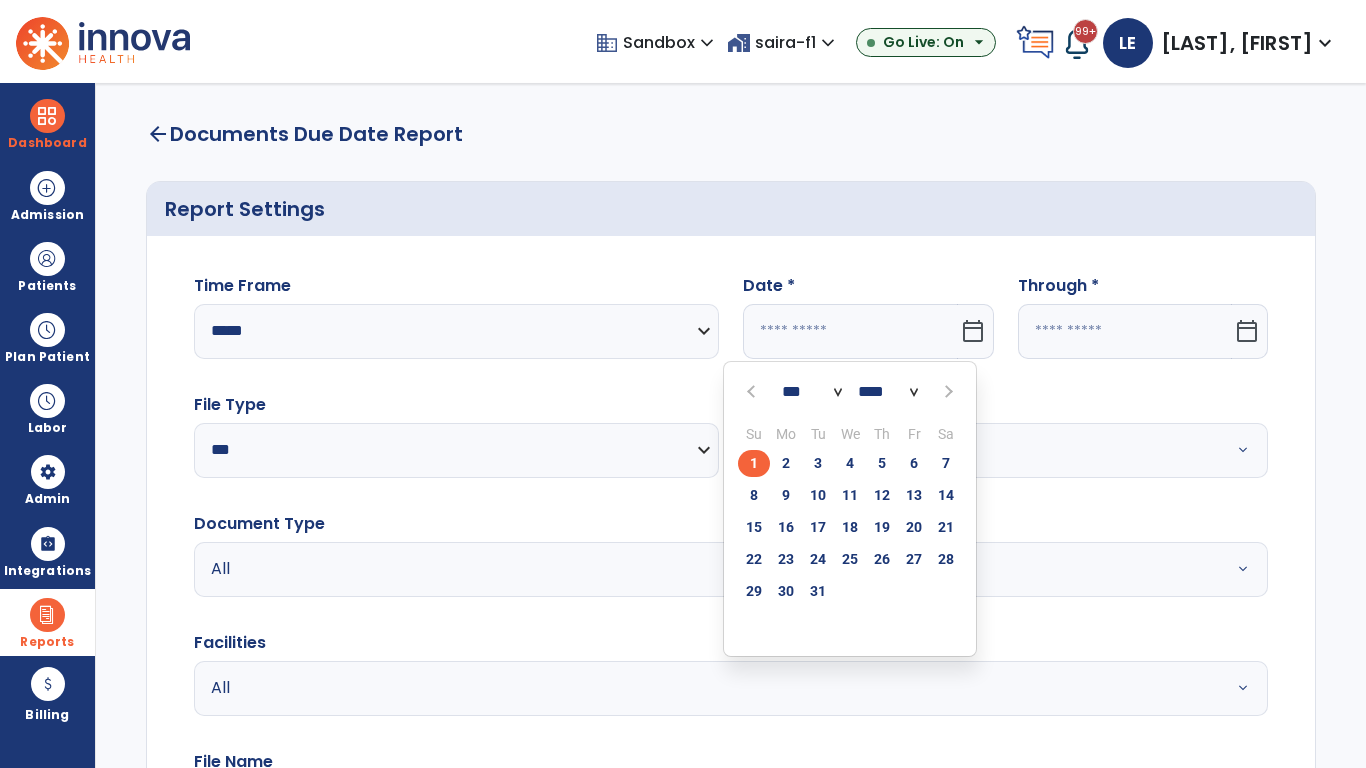 type on "*********" 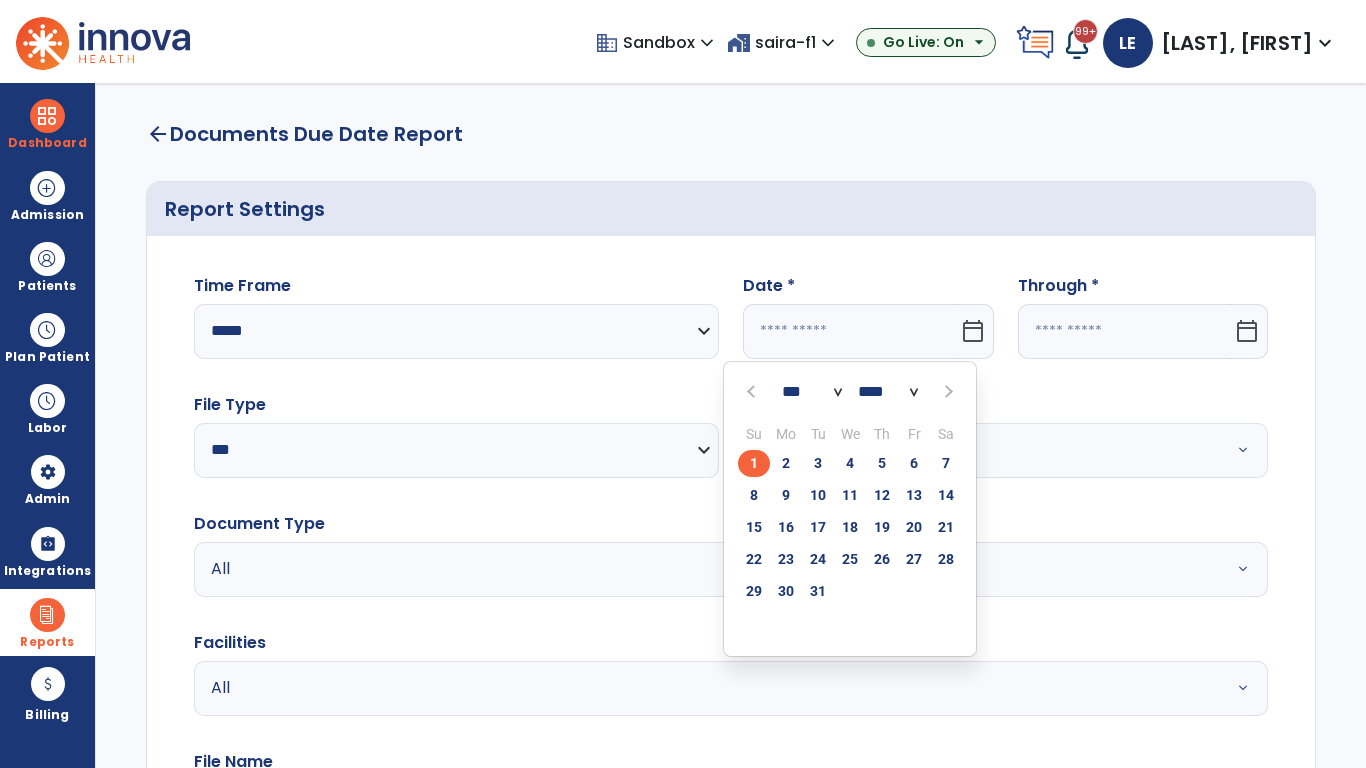type on "**********" 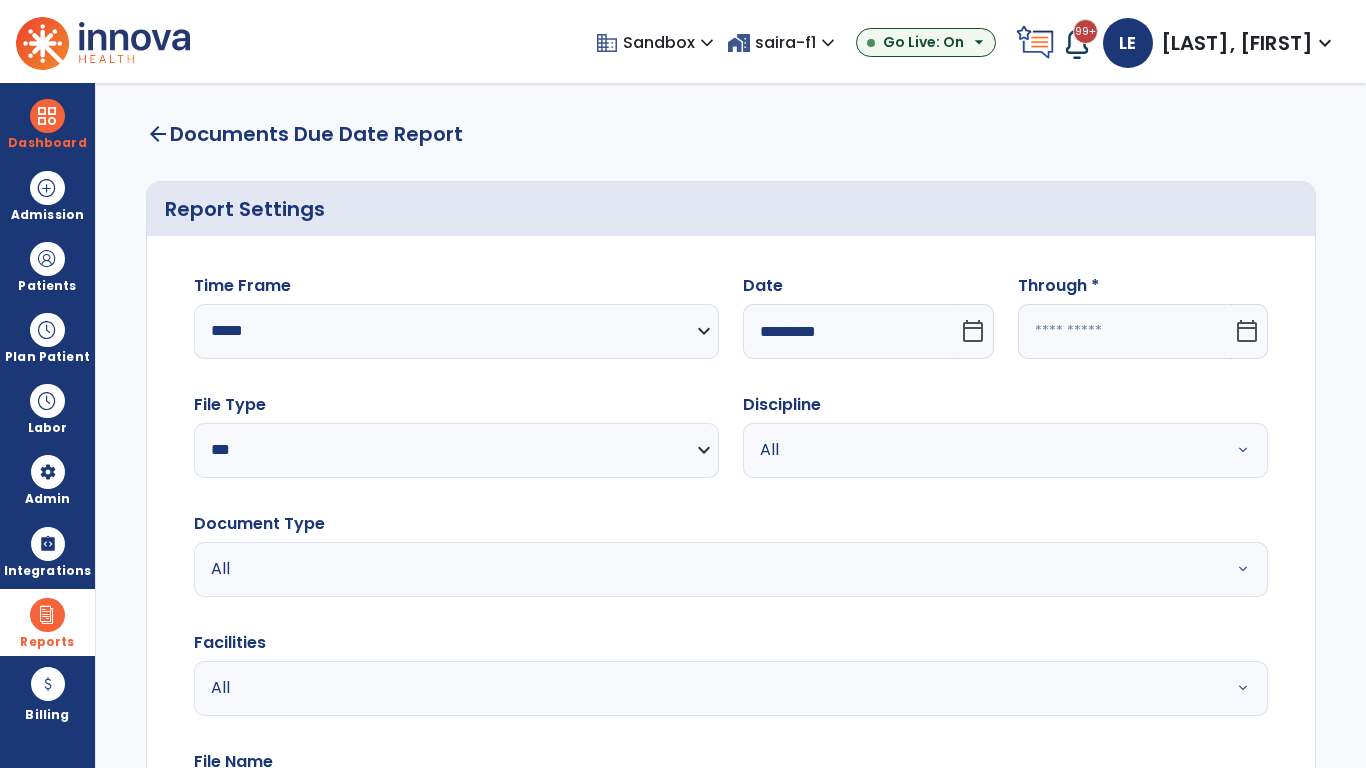 click 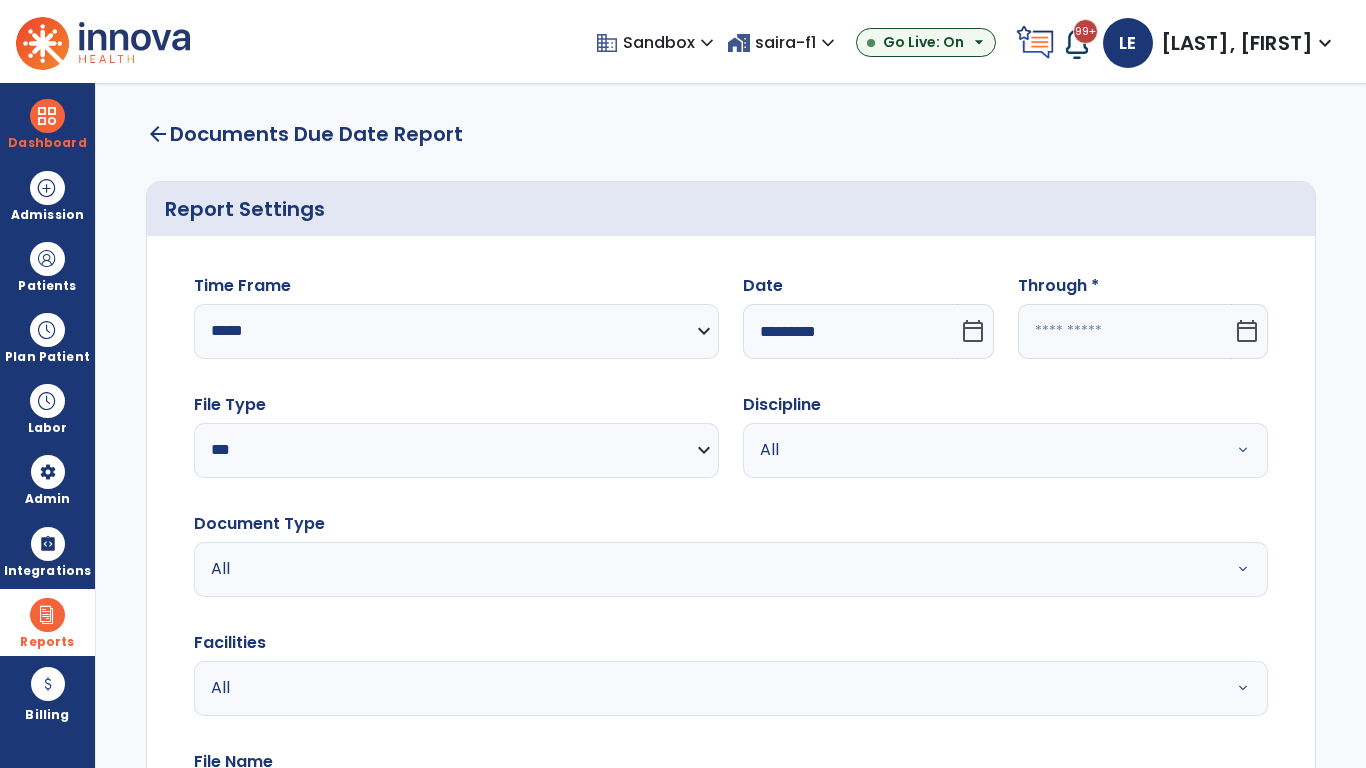 select on "*" 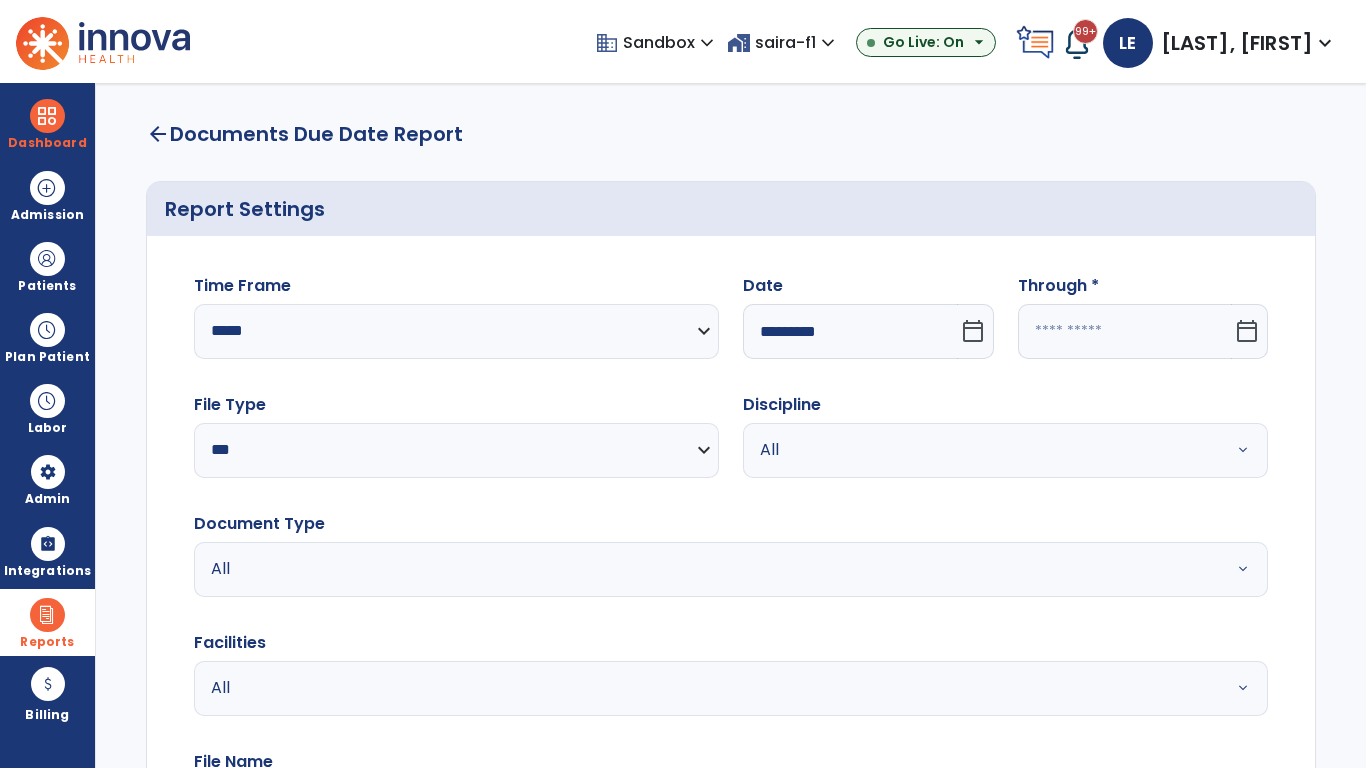 select on "****" 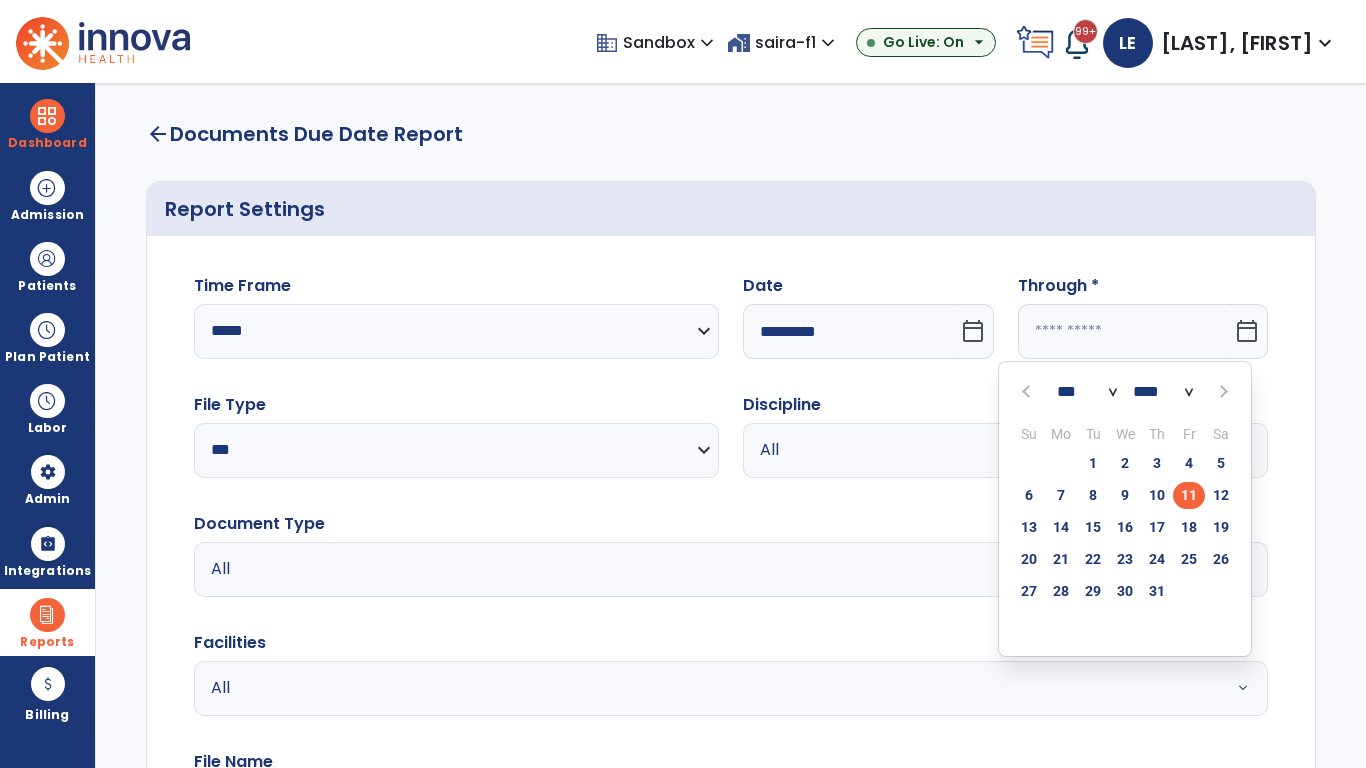 select on "*" 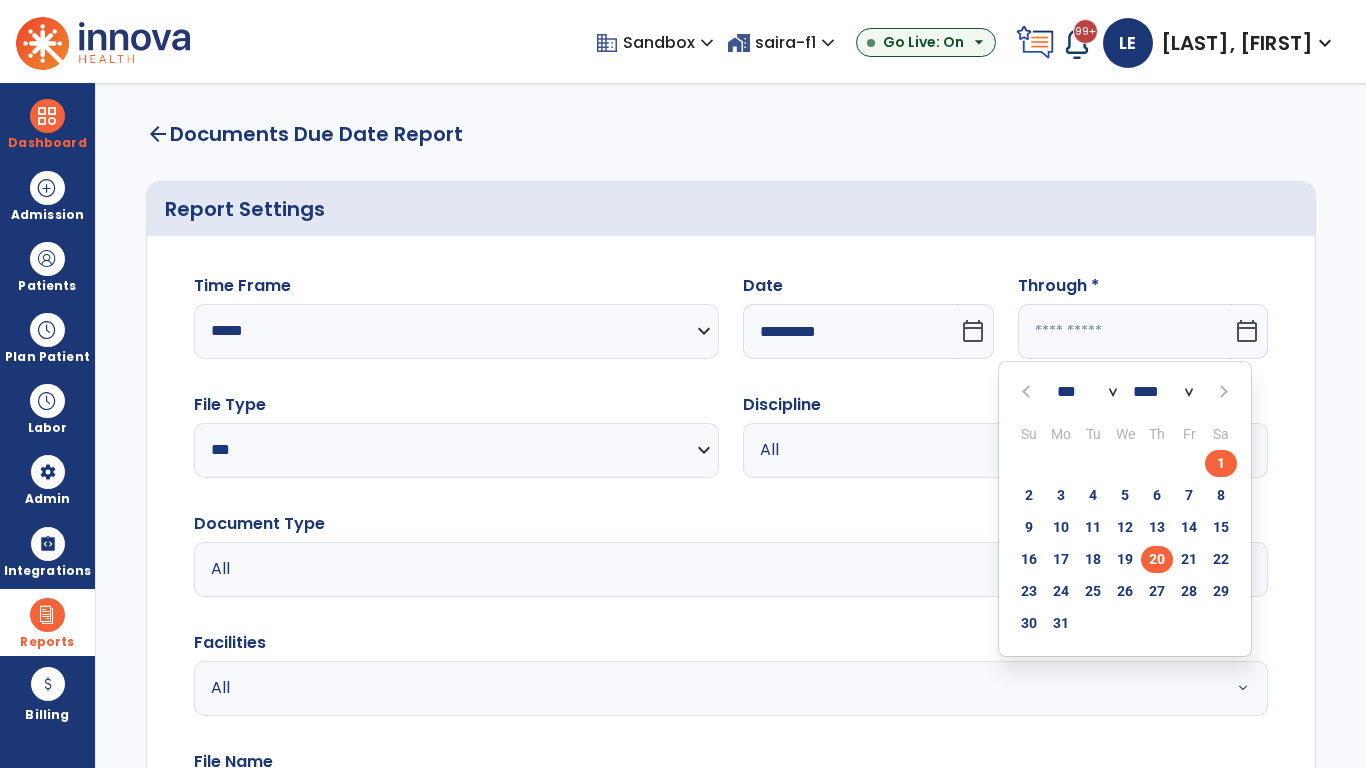 click on "20" 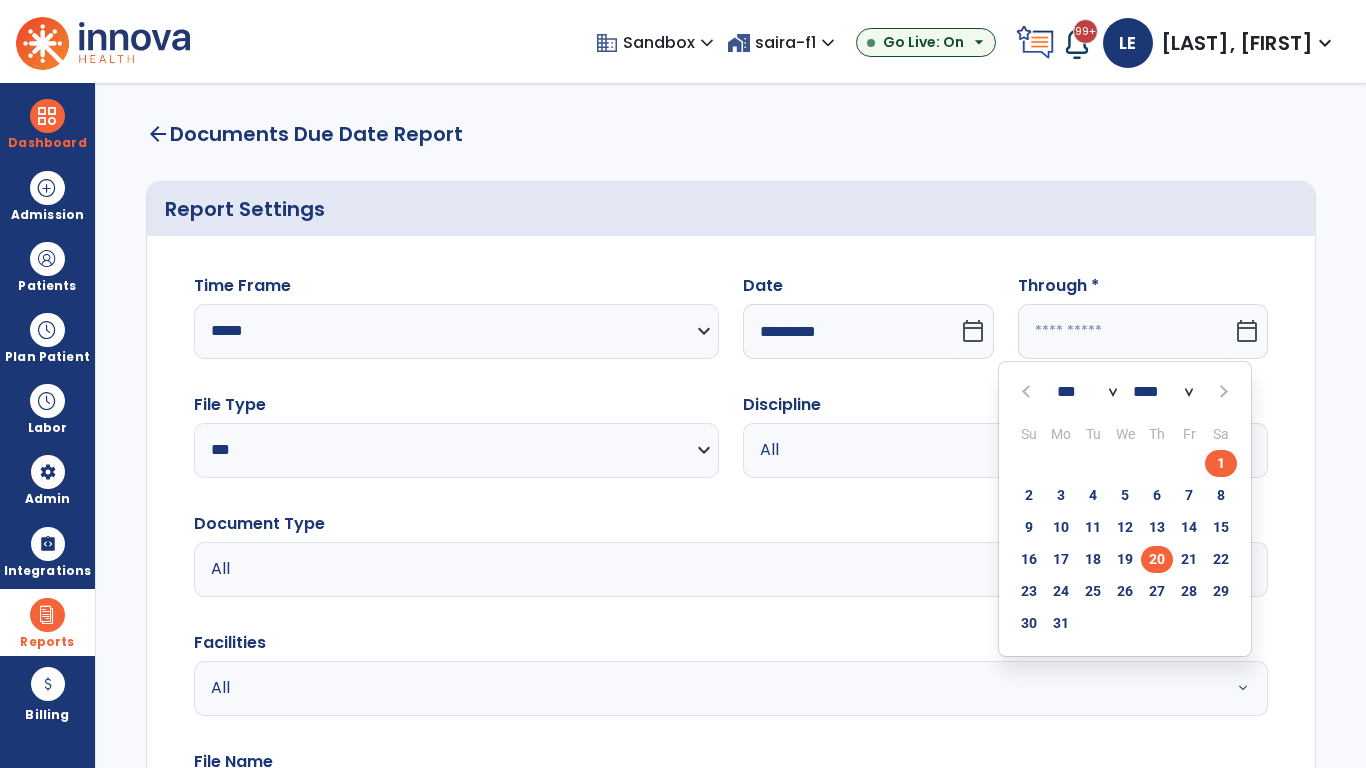 type on "*********" 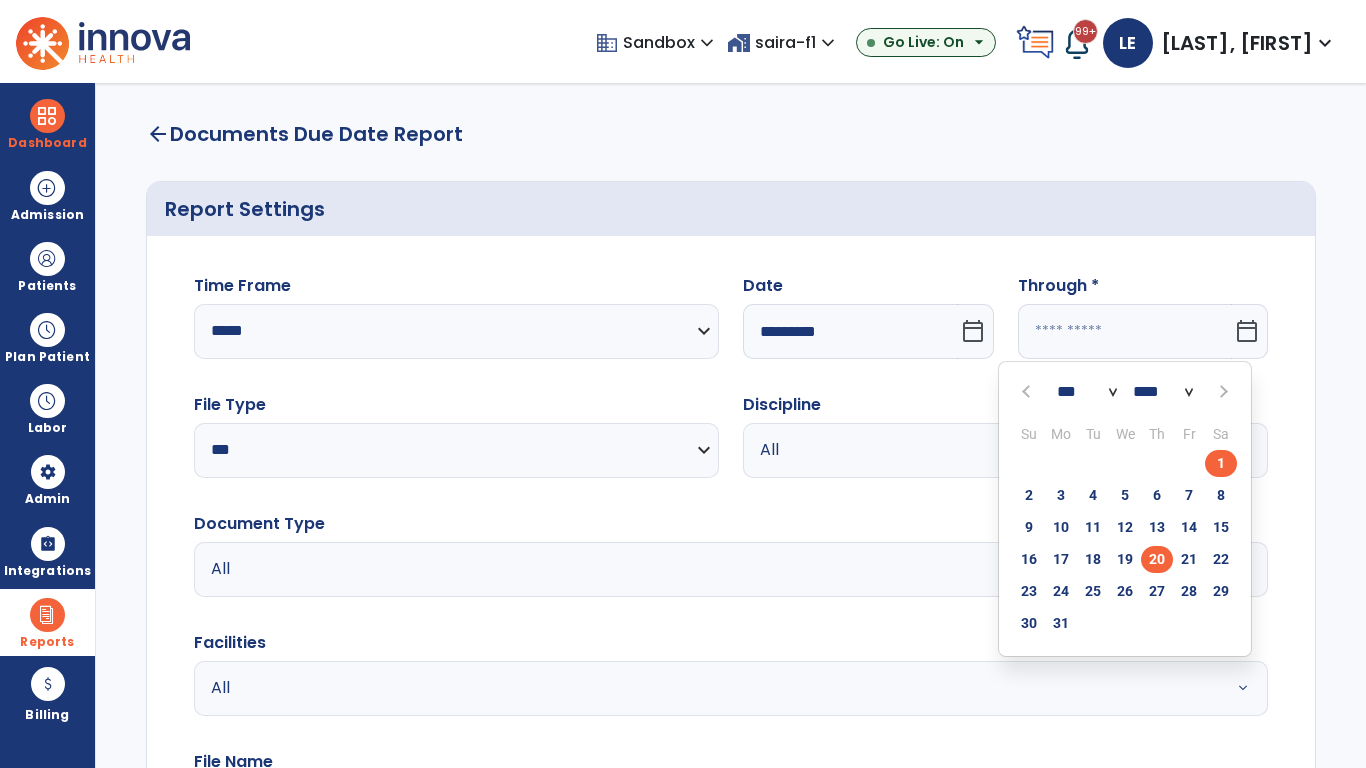 type on "**********" 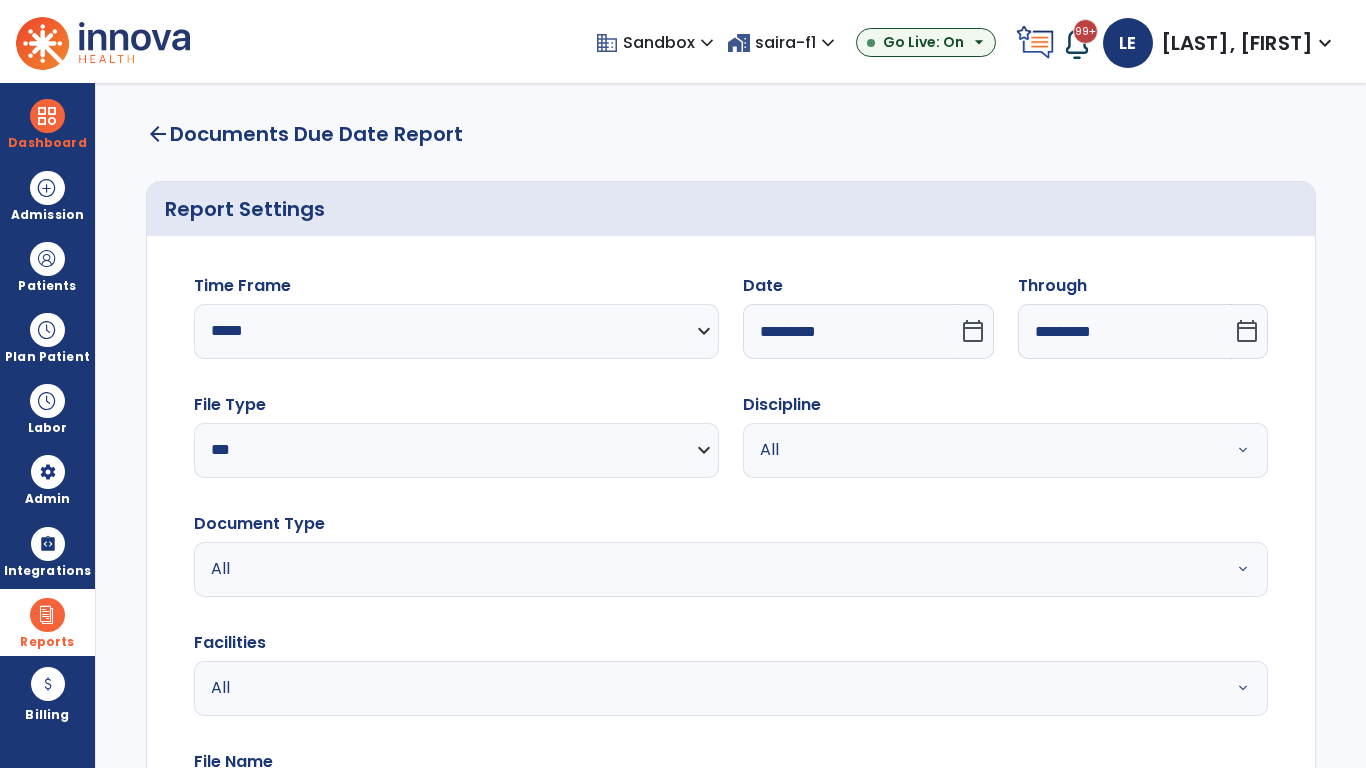 scroll, scrollTop: 51, scrollLeft: 0, axis: vertical 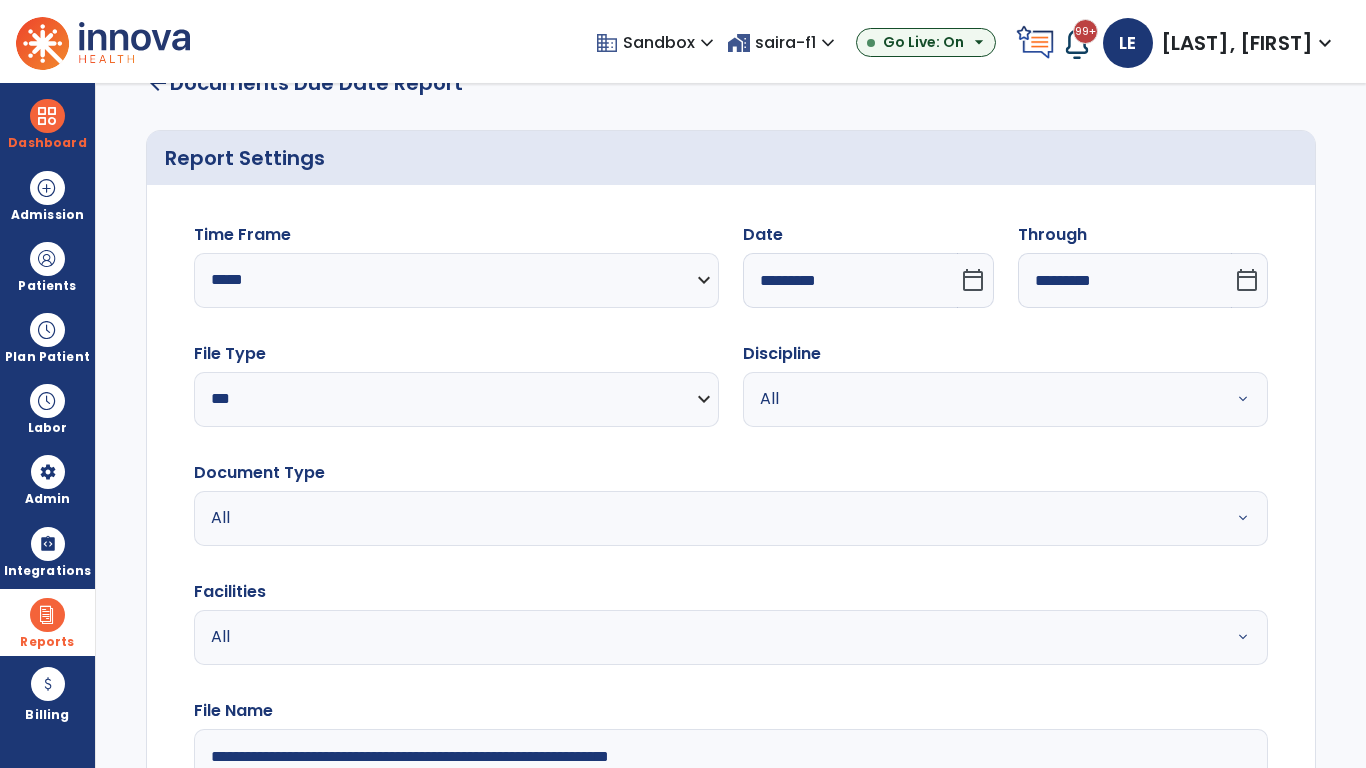 type on "**********" 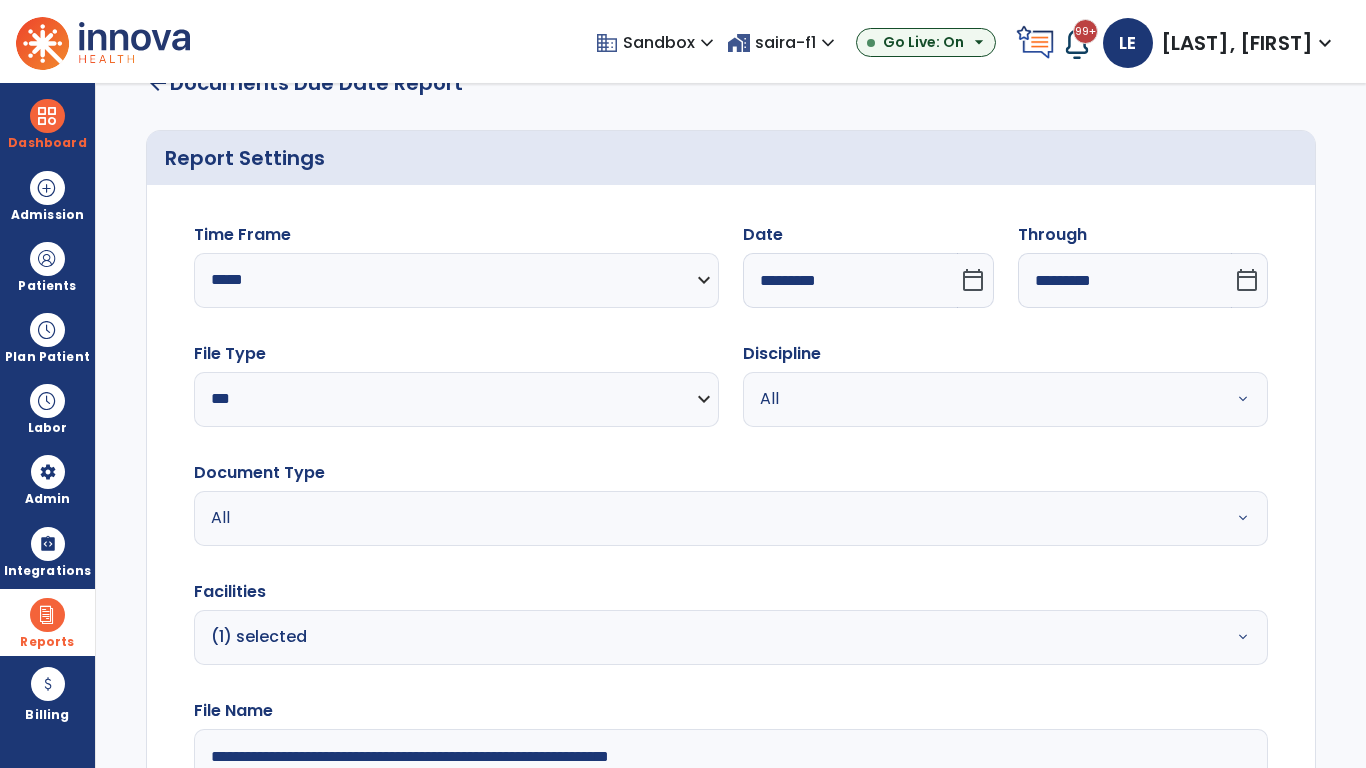 click on "All" at bounding box center (981, 399) 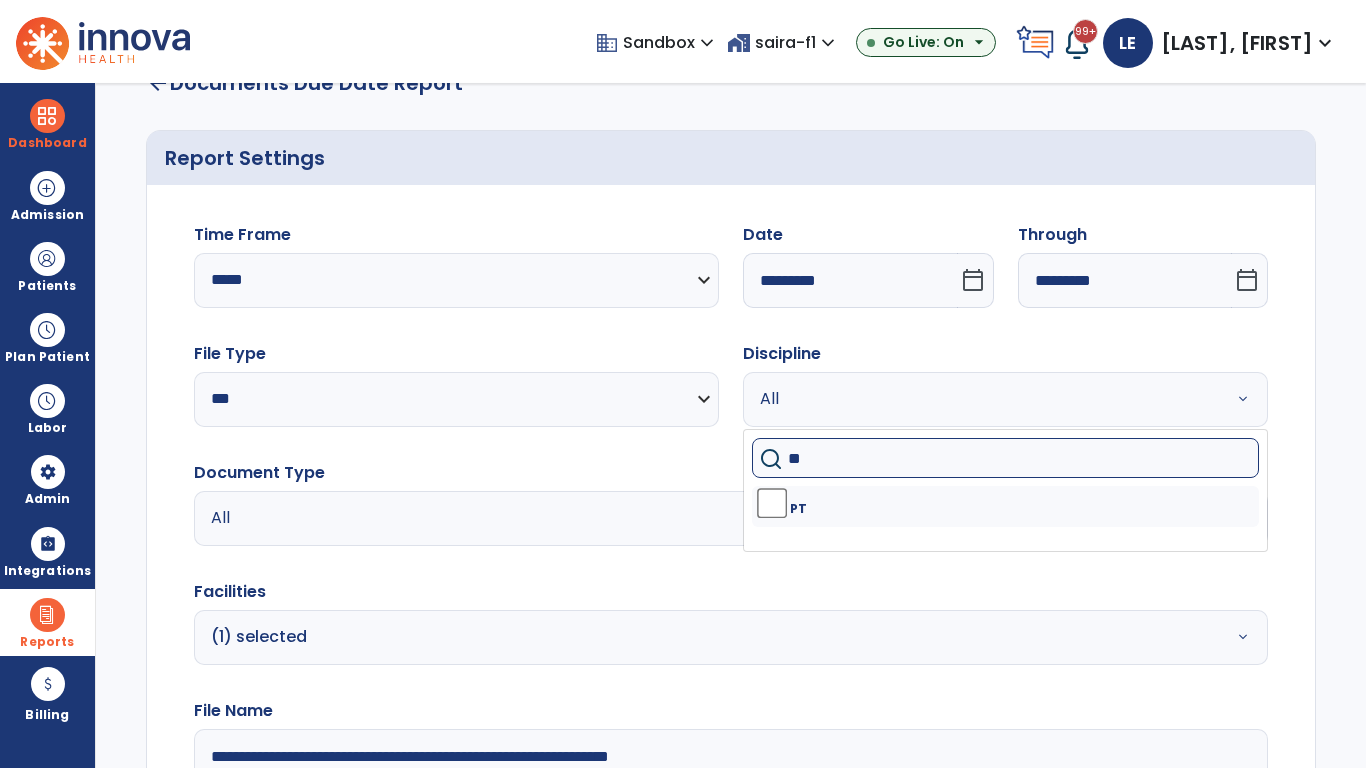 type on "**" 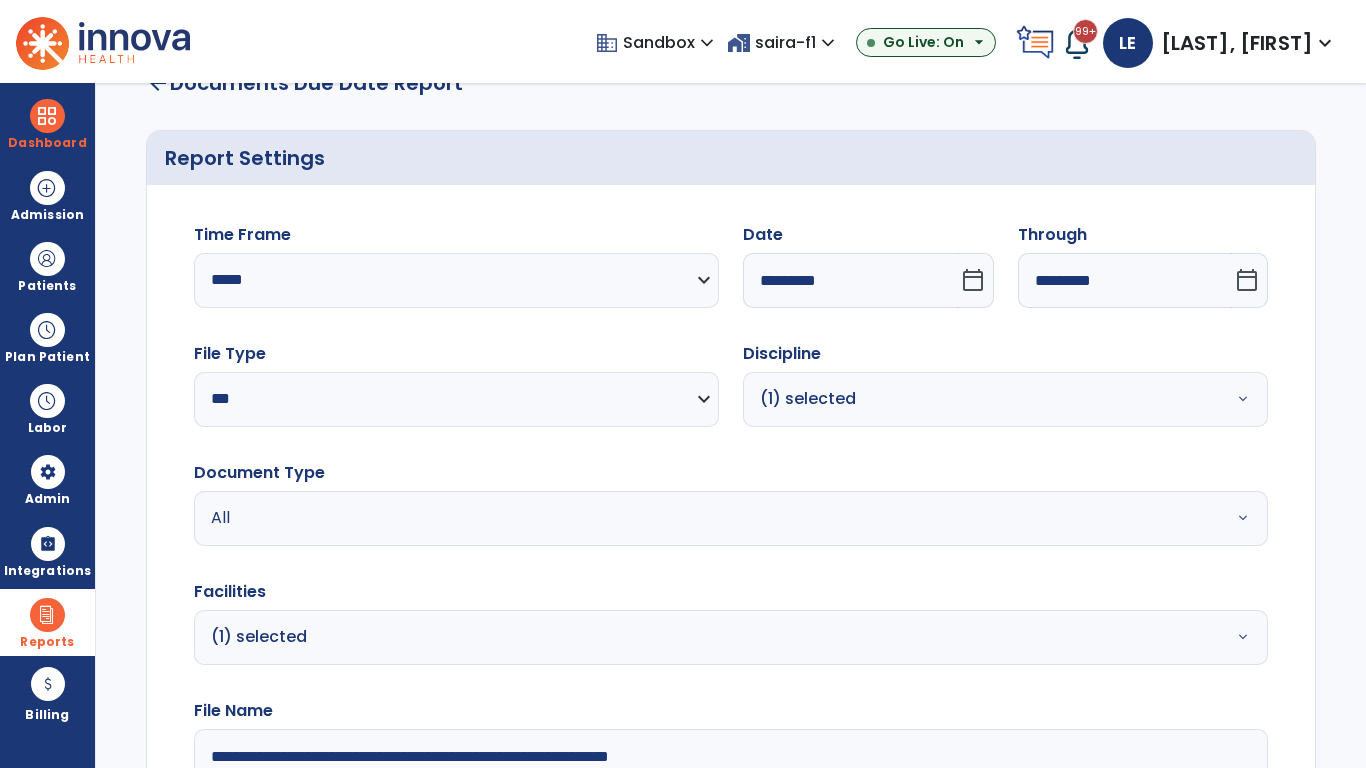 click on "All" at bounding box center (679, 518) 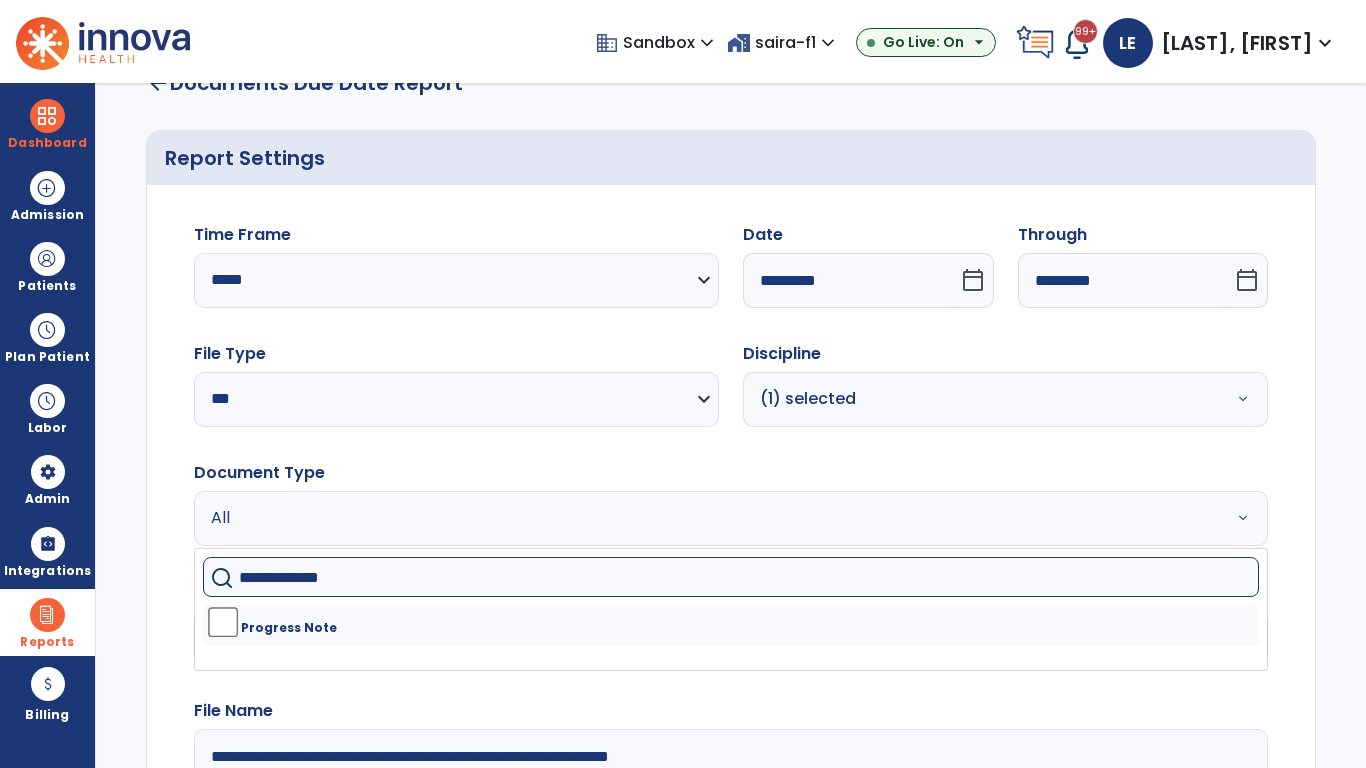 type on "**********" 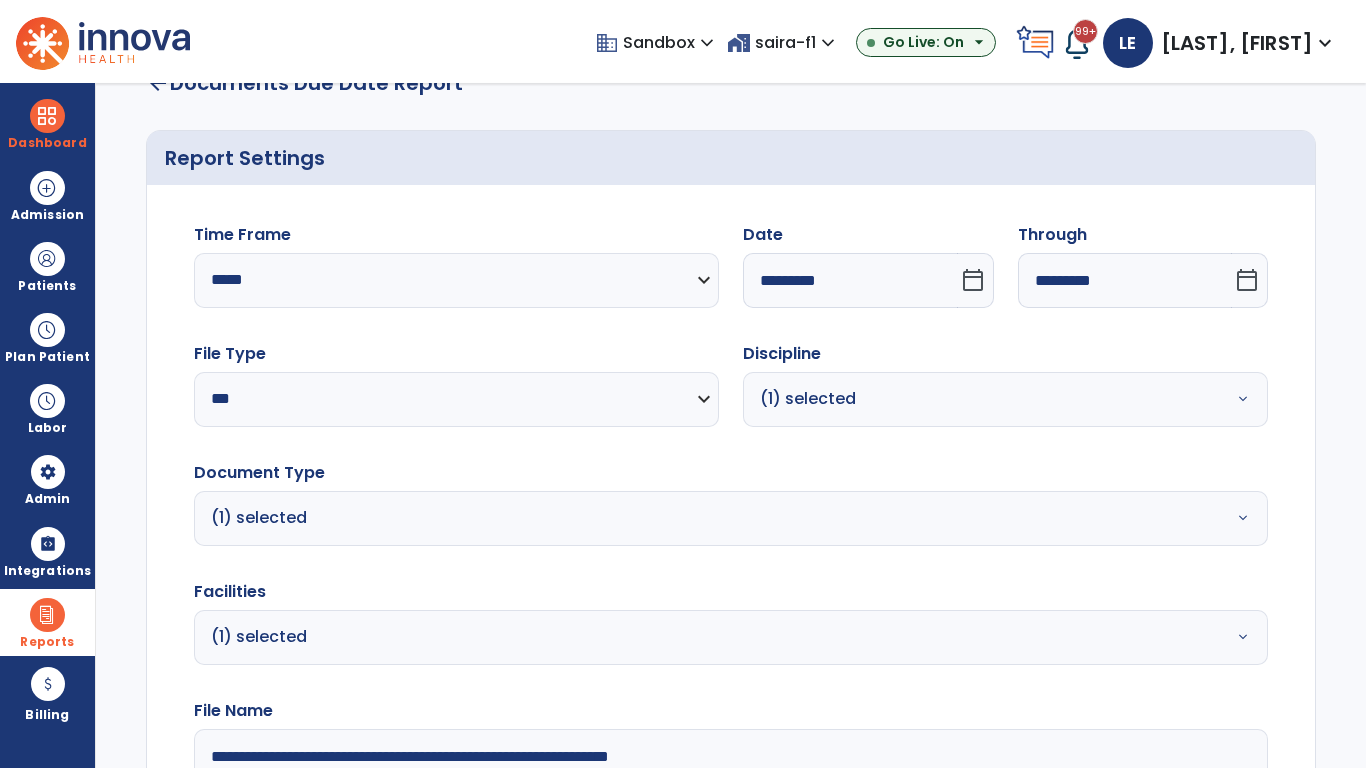 click on "Generate Report" 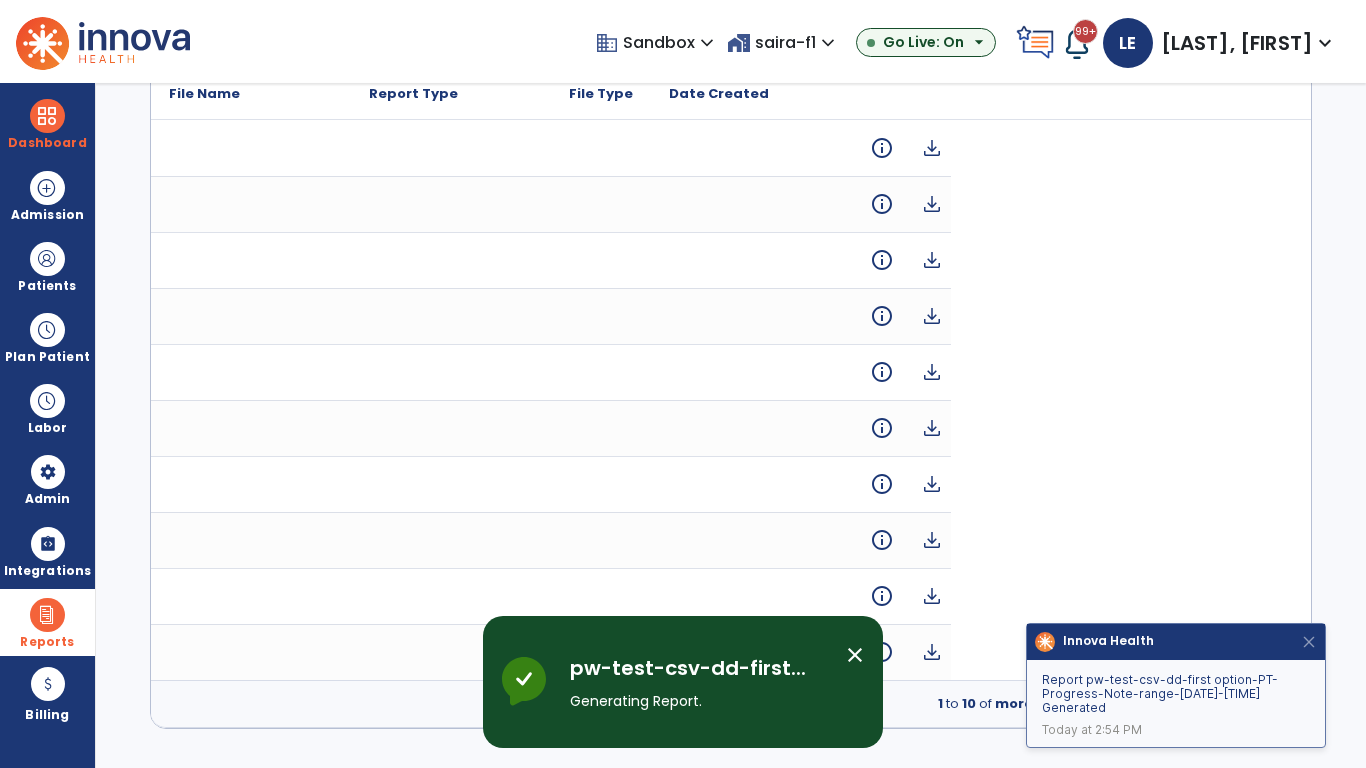 scroll, scrollTop: 0, scrollLeft: 0, axis: both 